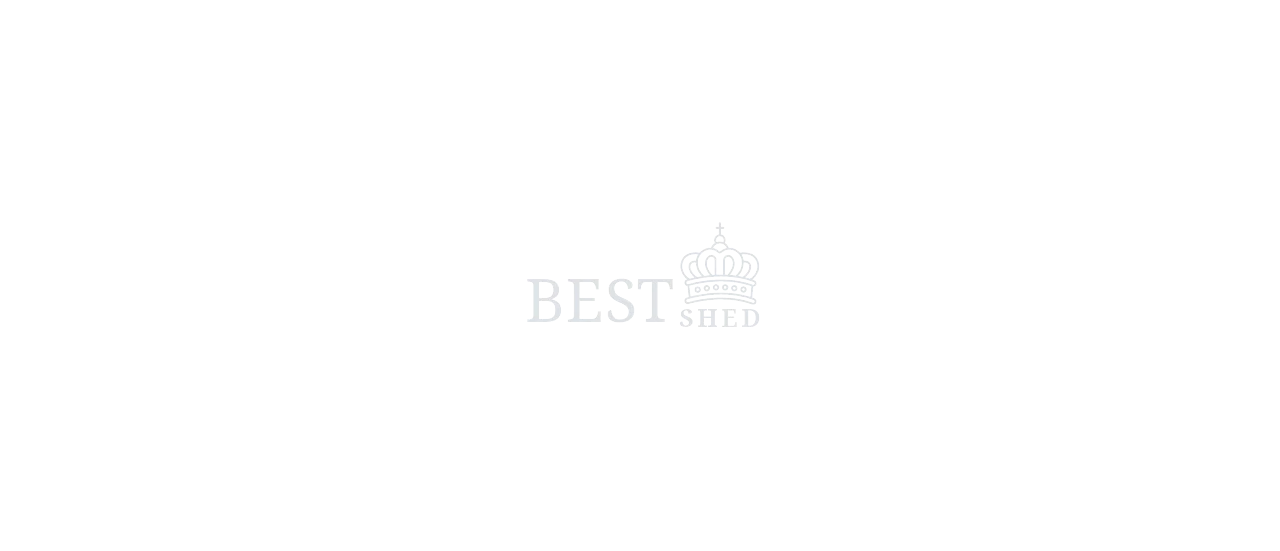 scroll, scrollTop: 0, scrollLeft: 0, axis: both 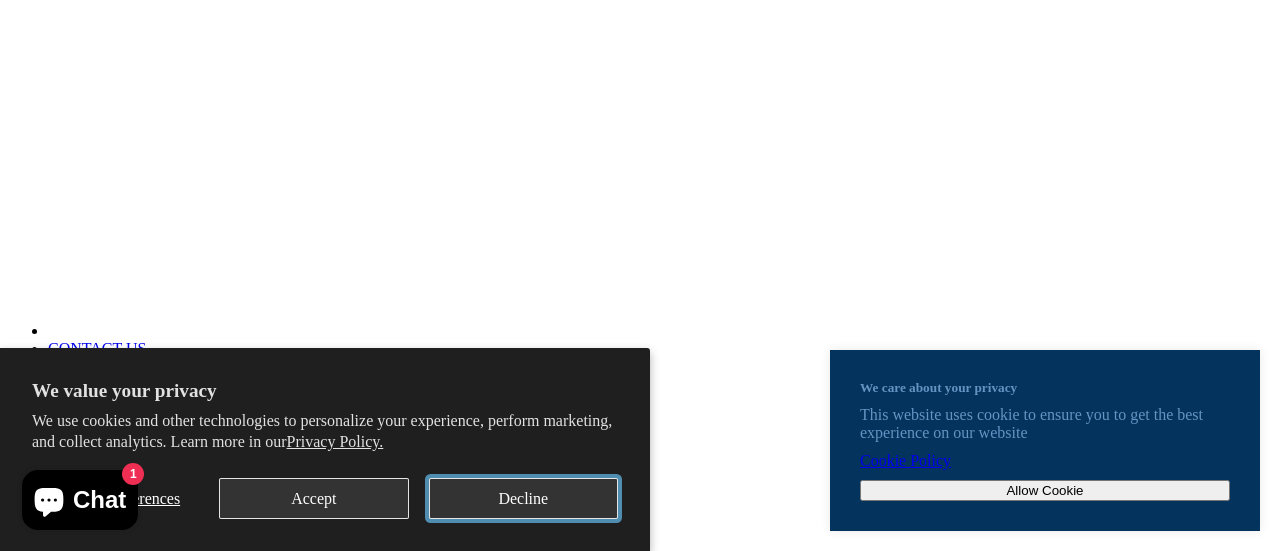 click on "Decline" at bounding box center [523, 498] 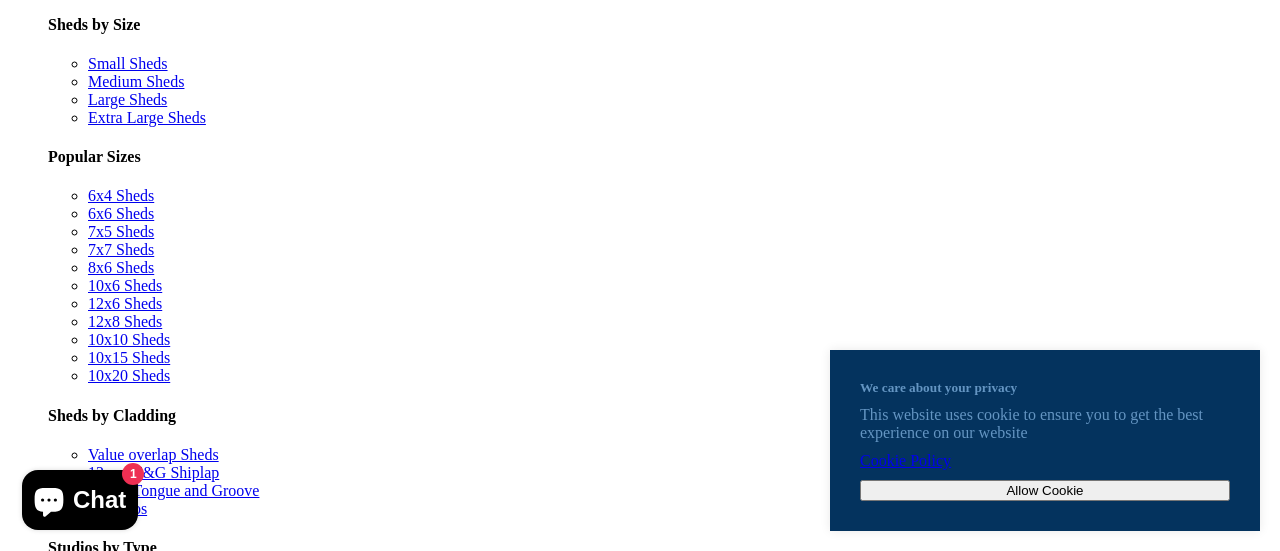 scroll, scrollTop: 1080, scrollLeft: 0, axis: vertical 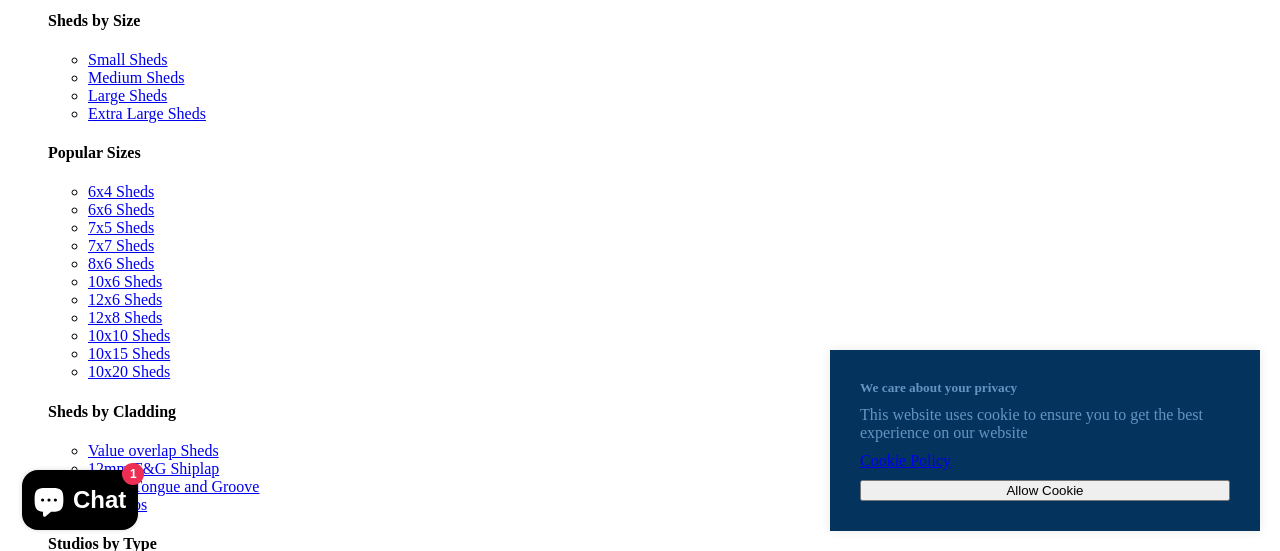 click on "Garden Sheds" at bounding box center [640, 11208] 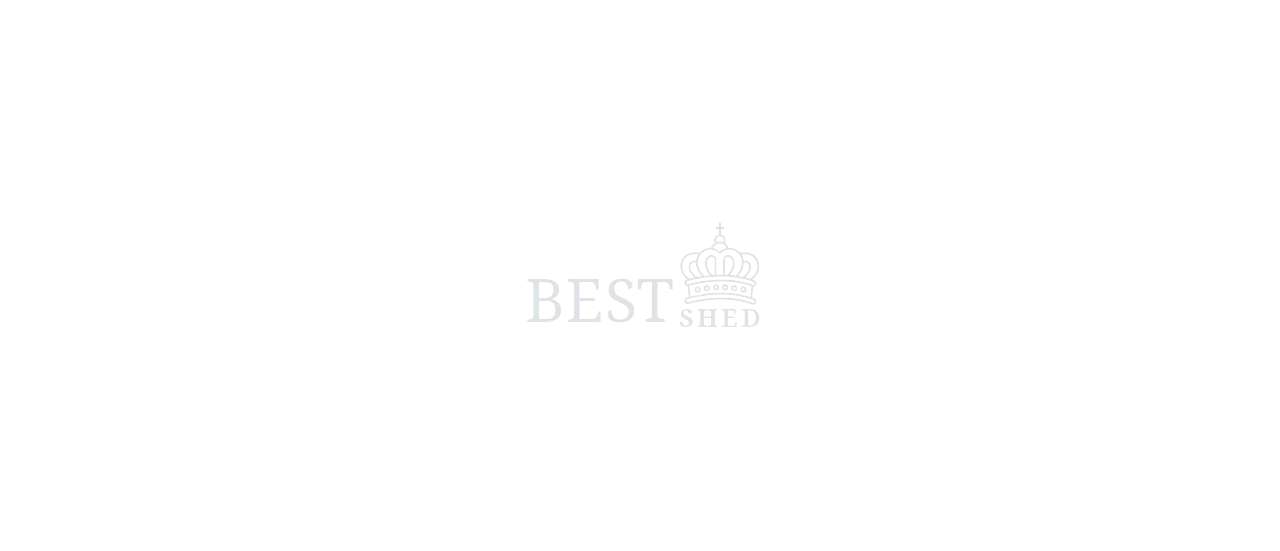 scroll, scrollTop: 0, scrollLeft: 0, axis: both 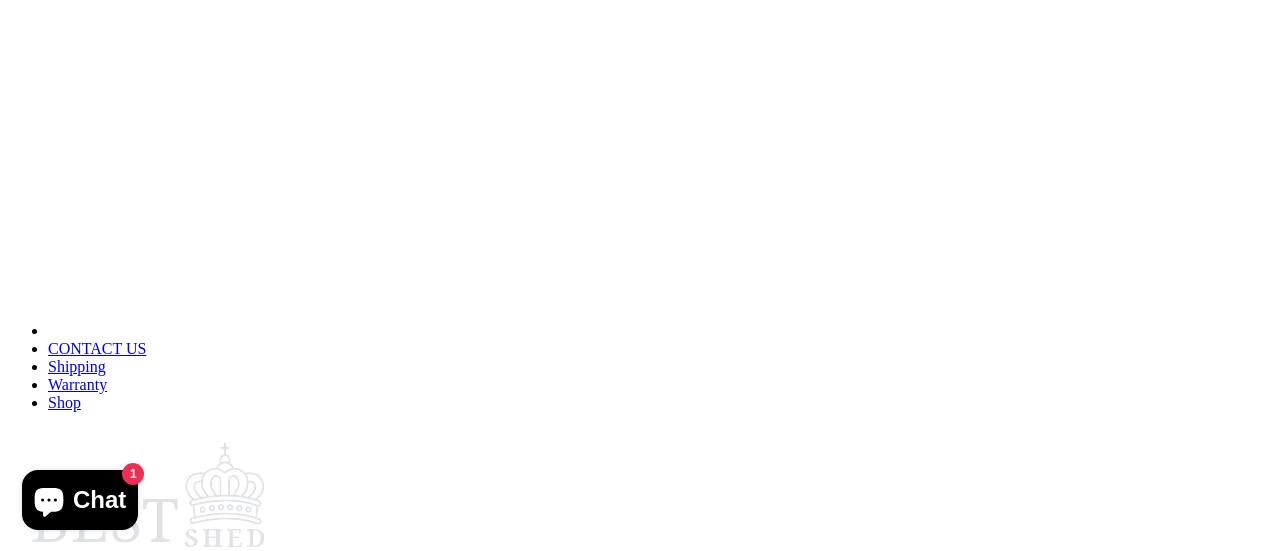 click on "HOME
Garden Sheds
Garden Sheds  [83]" at bounding box center (640, 5783) 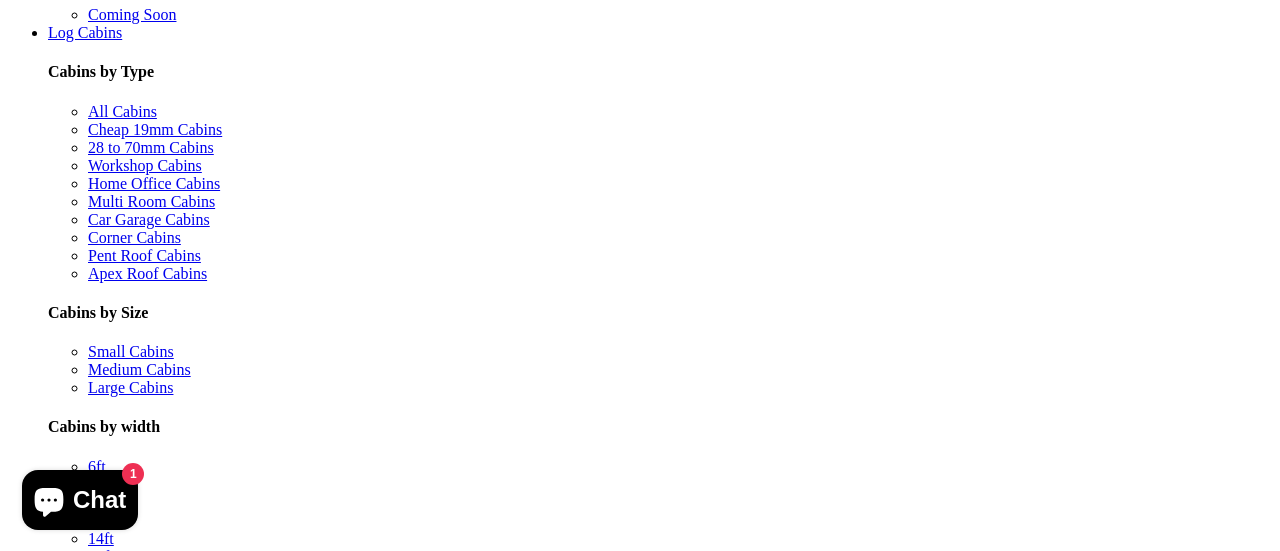 scroll, scrollTop: 1920, scrollLeft: 0, axis: vertical 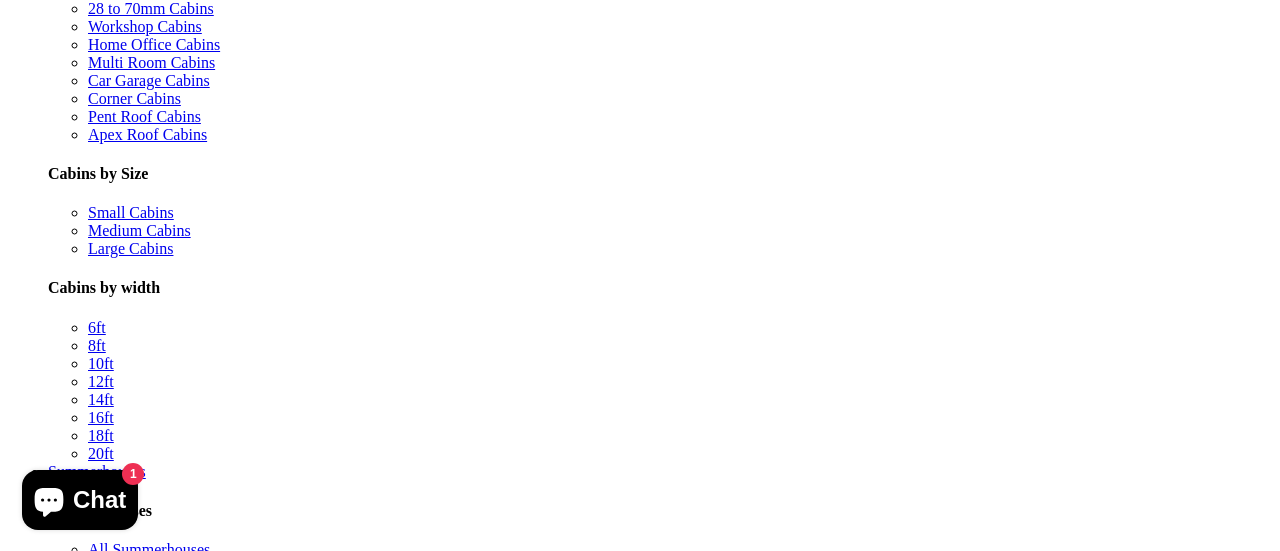 click on "→" at bounding box center (850, 78318) 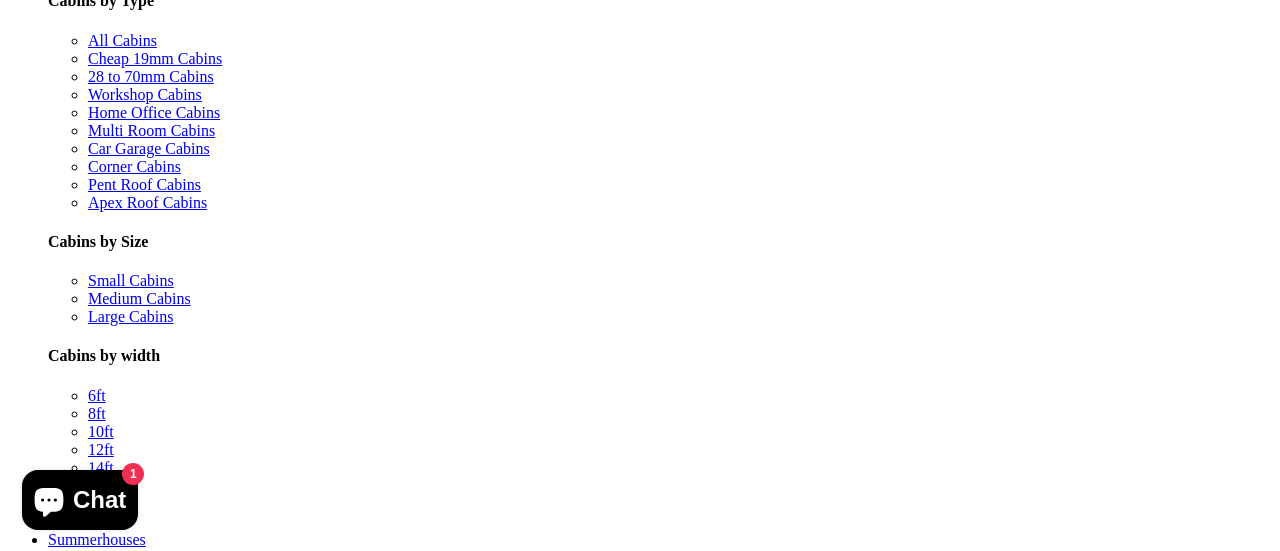 scroll, scrollTop: 2030, scrollLeft: 0, axis: vertical 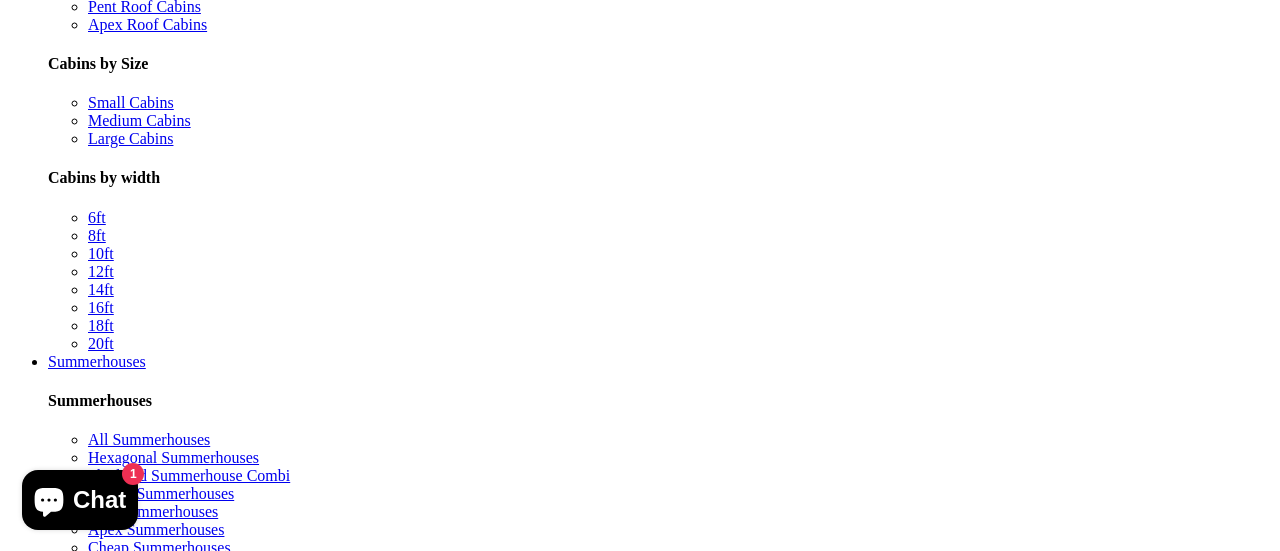 click on "→" at bounding box center (880, 80762) 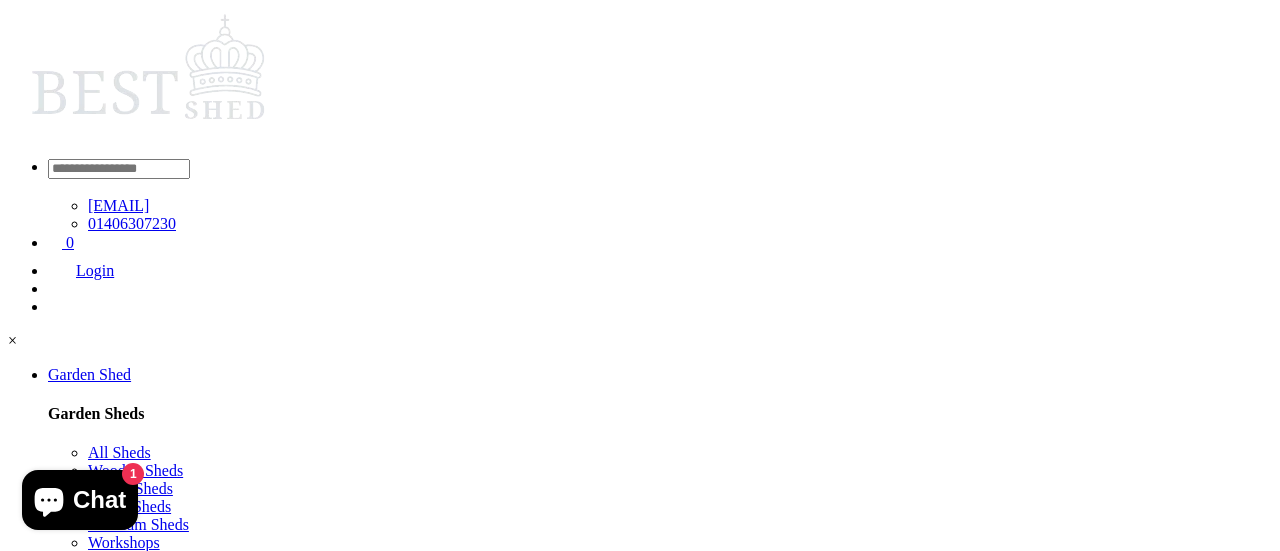 scroll, scrollTop: 430, scrollLeft: 0, axis: vertical 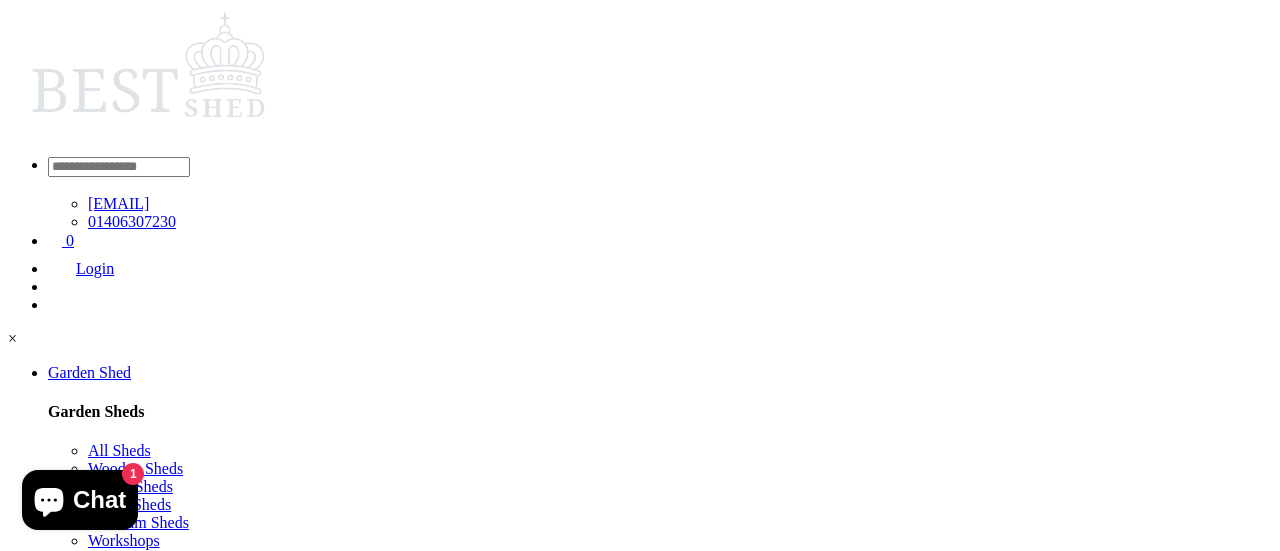 click at bounding box center (1772, 11490) 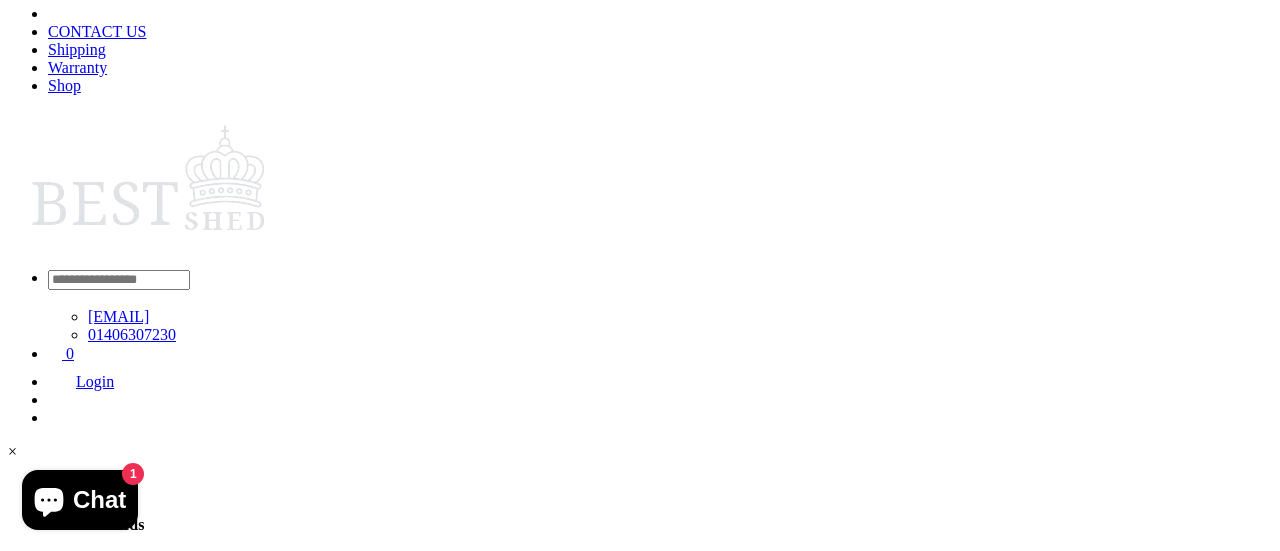 scroll, scrollTop: 320, scrollLeft: 0, axis: vertical 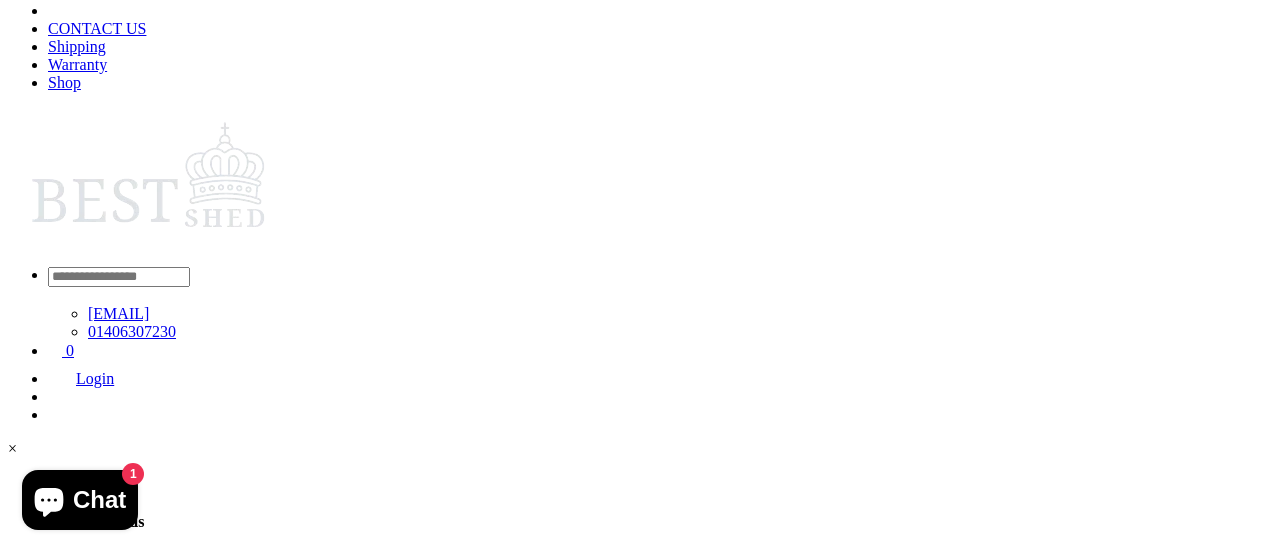 click at bounding box center [640, 19966] 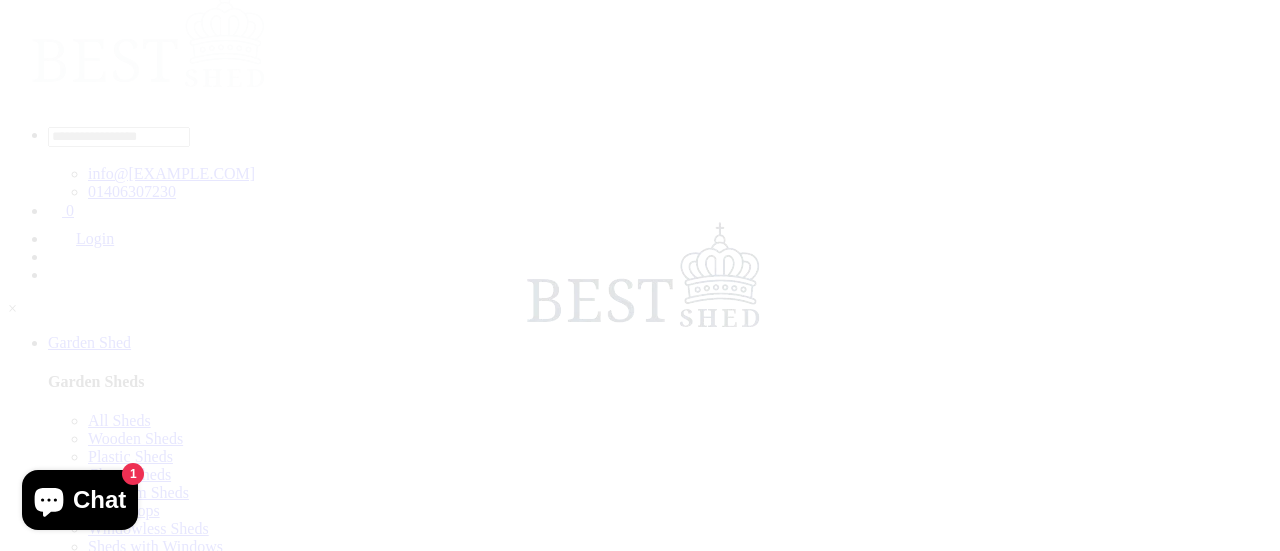 scroll, scrollTop: 430, scrollLeft: 0, axis: vertical 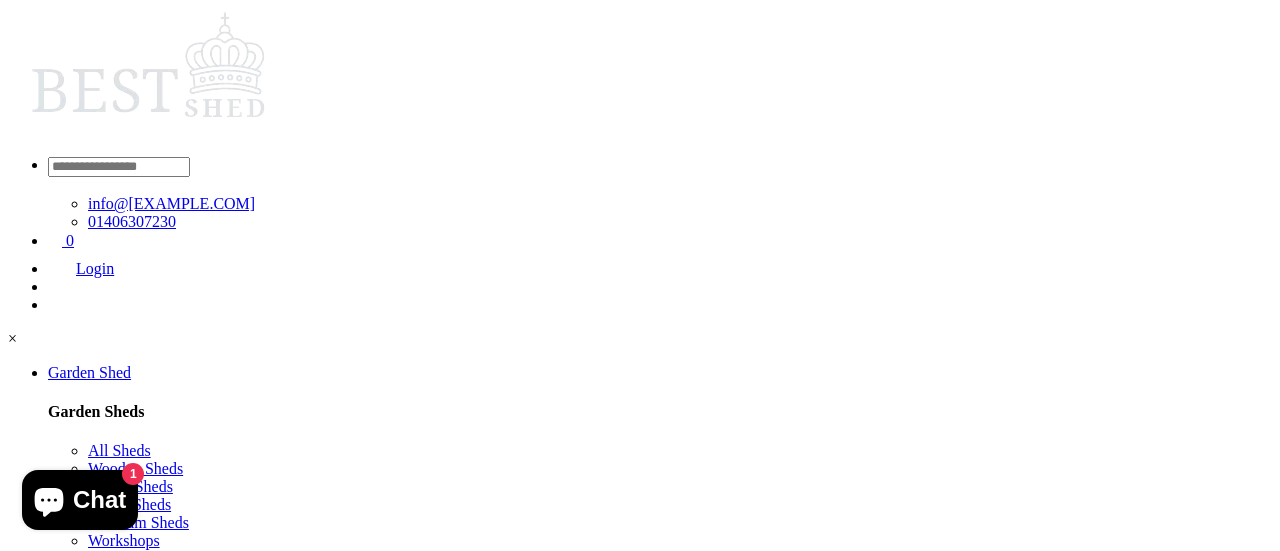 click on "Filter By
83  Products
Show
** ** **
Date, old to new
Price, low to high
Price, high to low
Best Selling
Date, new to old
Date, old to new
-22%" at bounding box center (766, 41393) 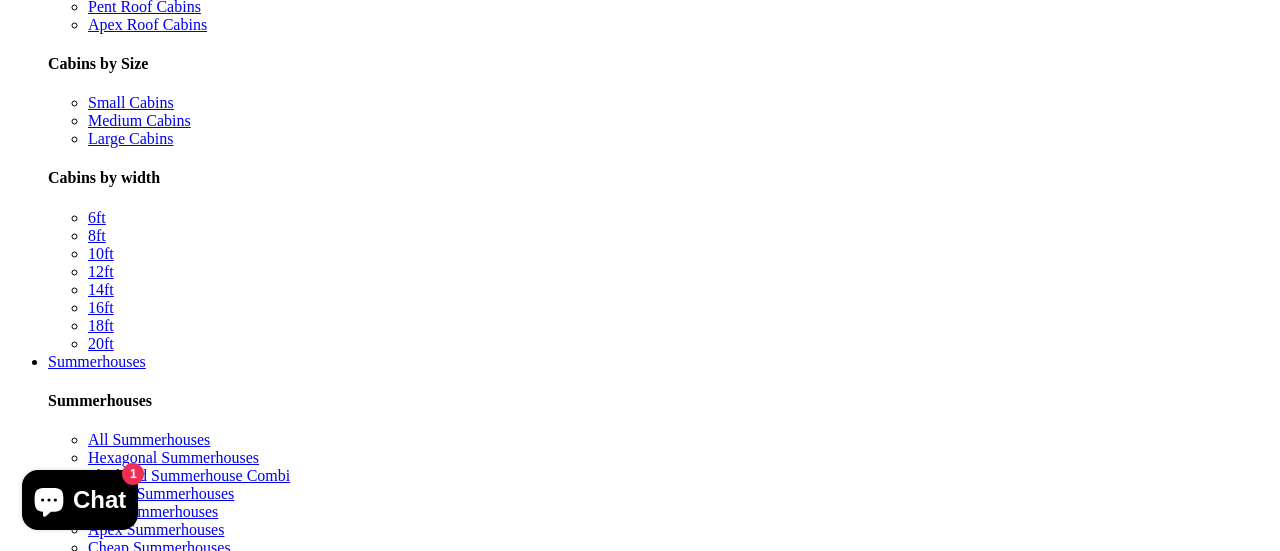 scroll, scrollTop: 2026, scrollLeft: 0, axis: vertical 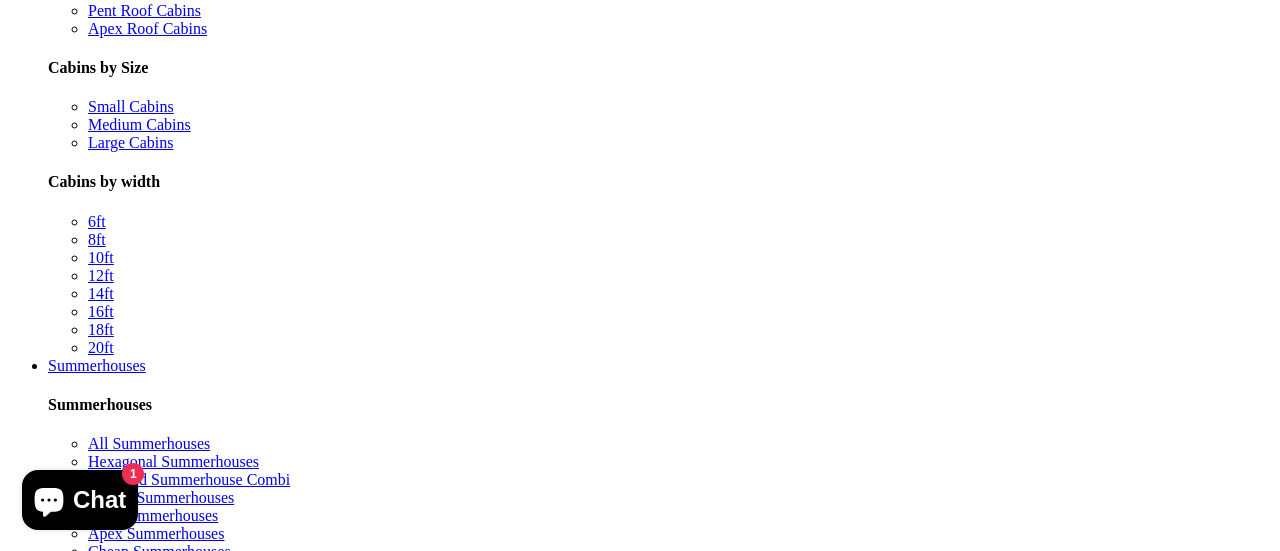 click on "7" at bounding box center (721, 74296) 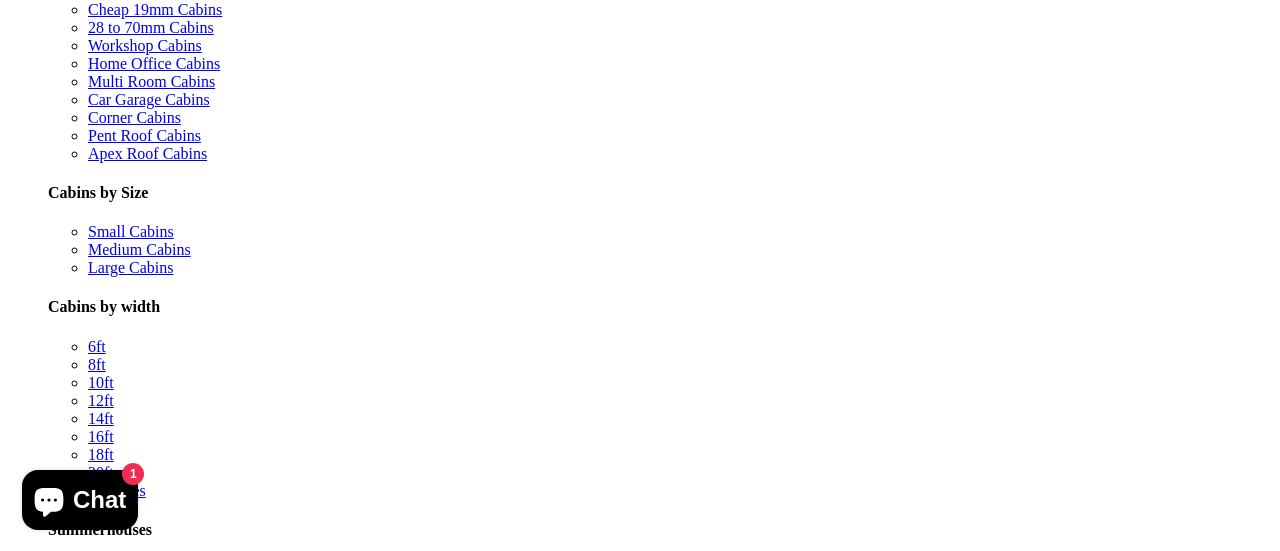 scroll, scrollTop: 1950, scrollLeft: 0, axis: vertical 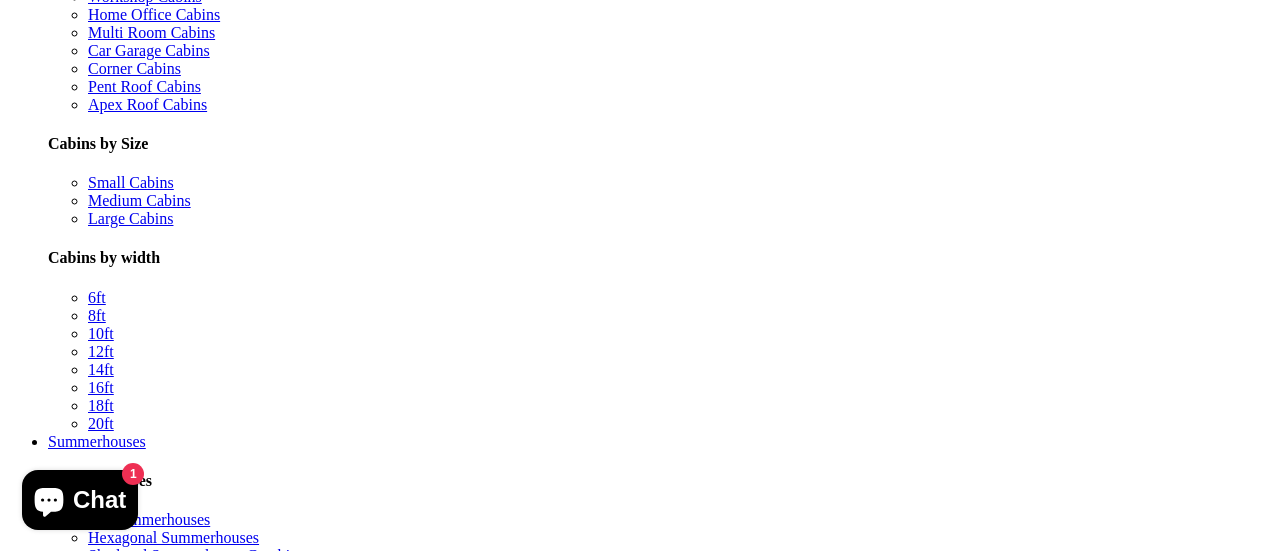 click on "7" at bounding box center (853, 72959) 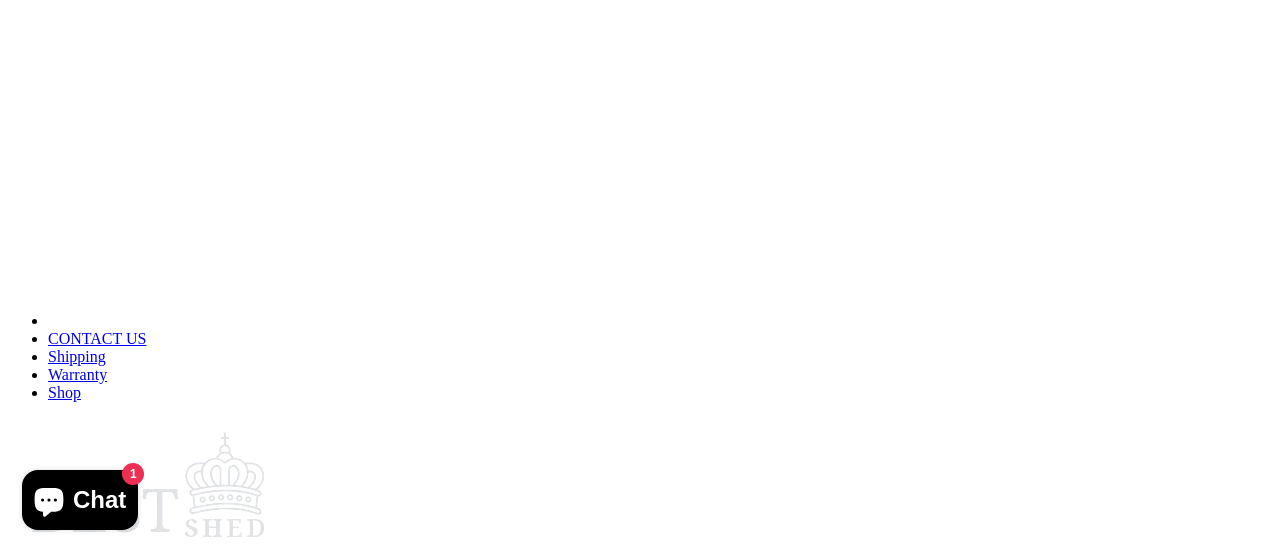 scroll, scrollTop: 0, scrollLeft: 0, axis: both 